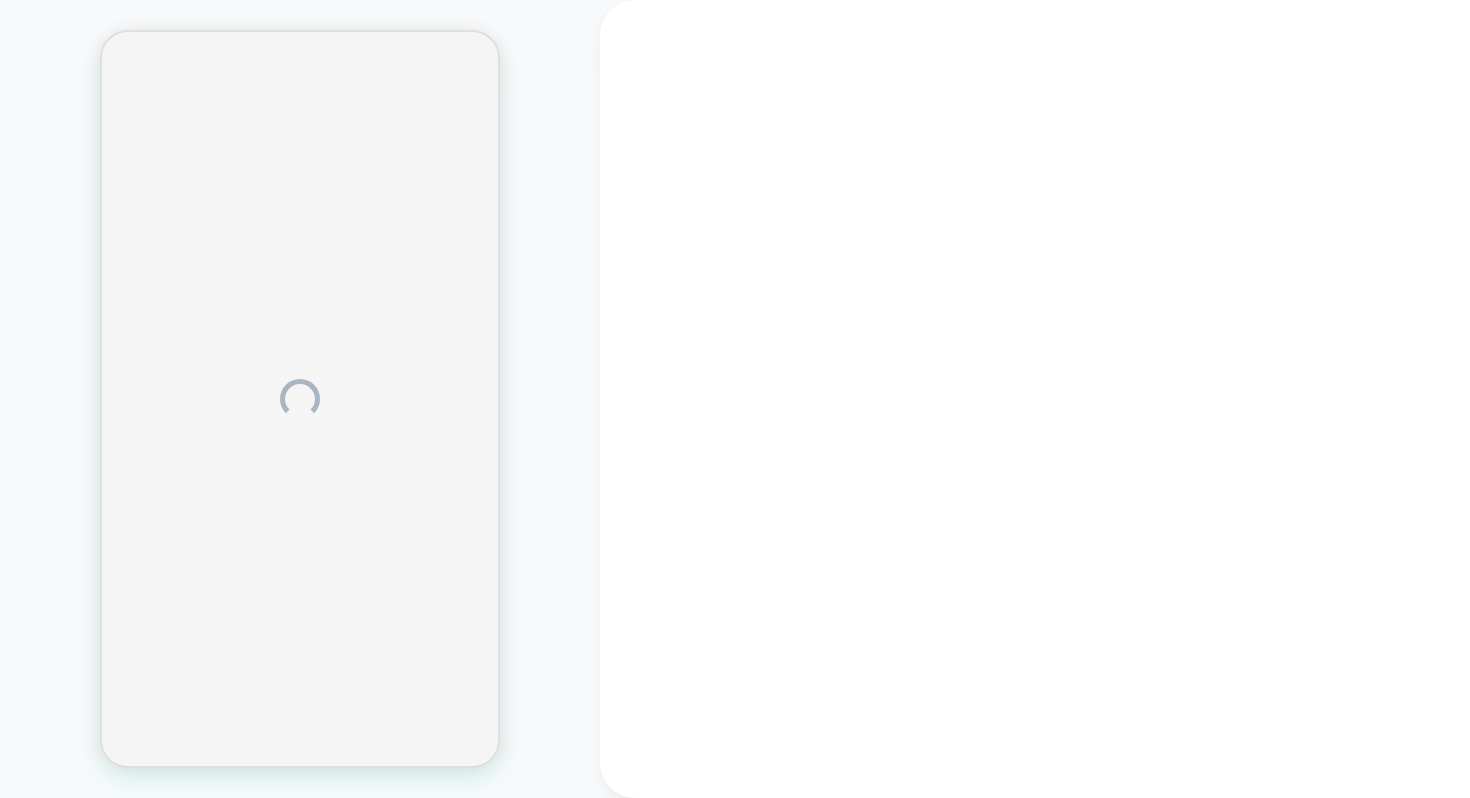 scroll, scrollTop: 0, scrollLeft: 0, axis: both 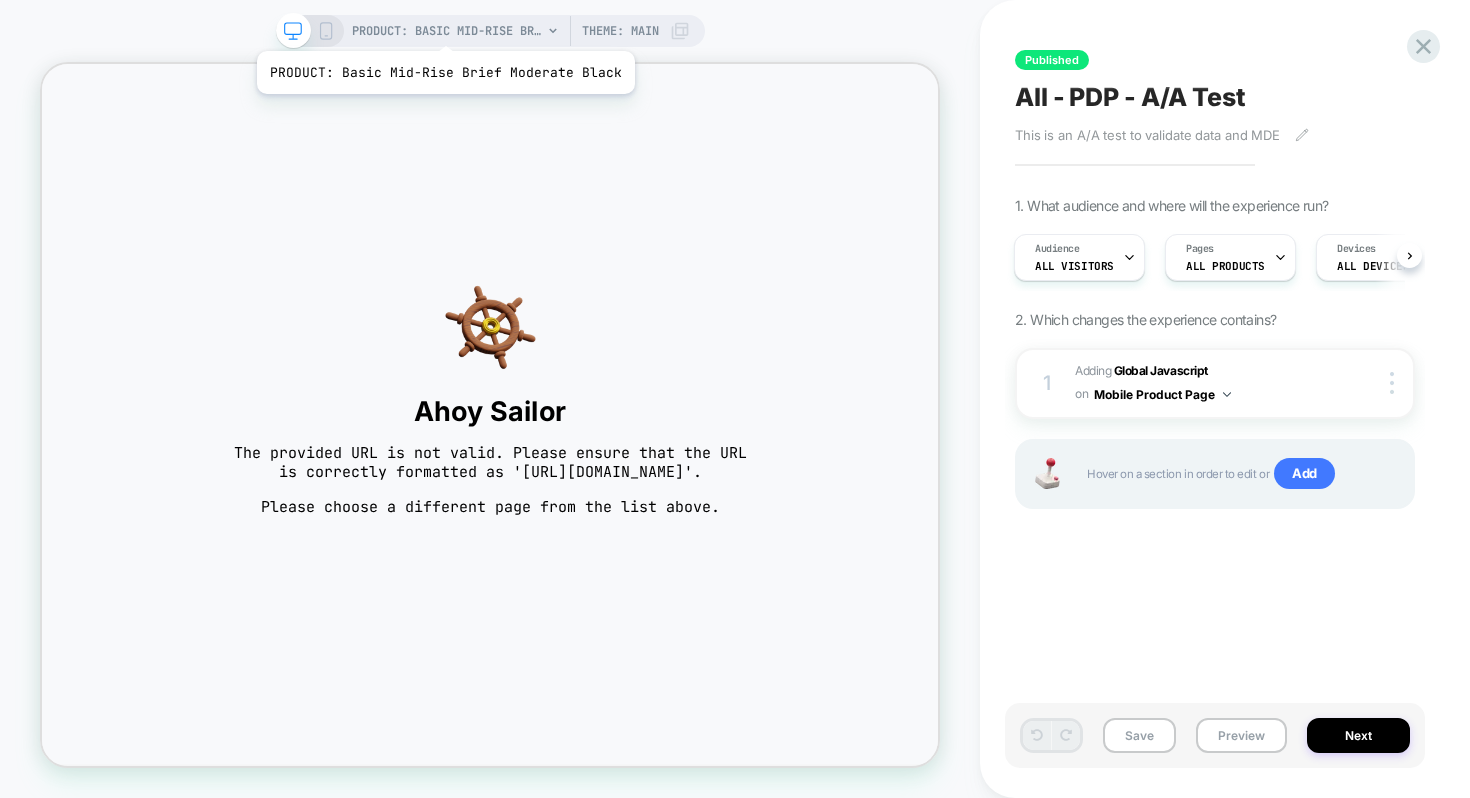 click on "PRODUCT: Basic Mid-Rise Brief Moderate Black" at bounding box center [447, 31] 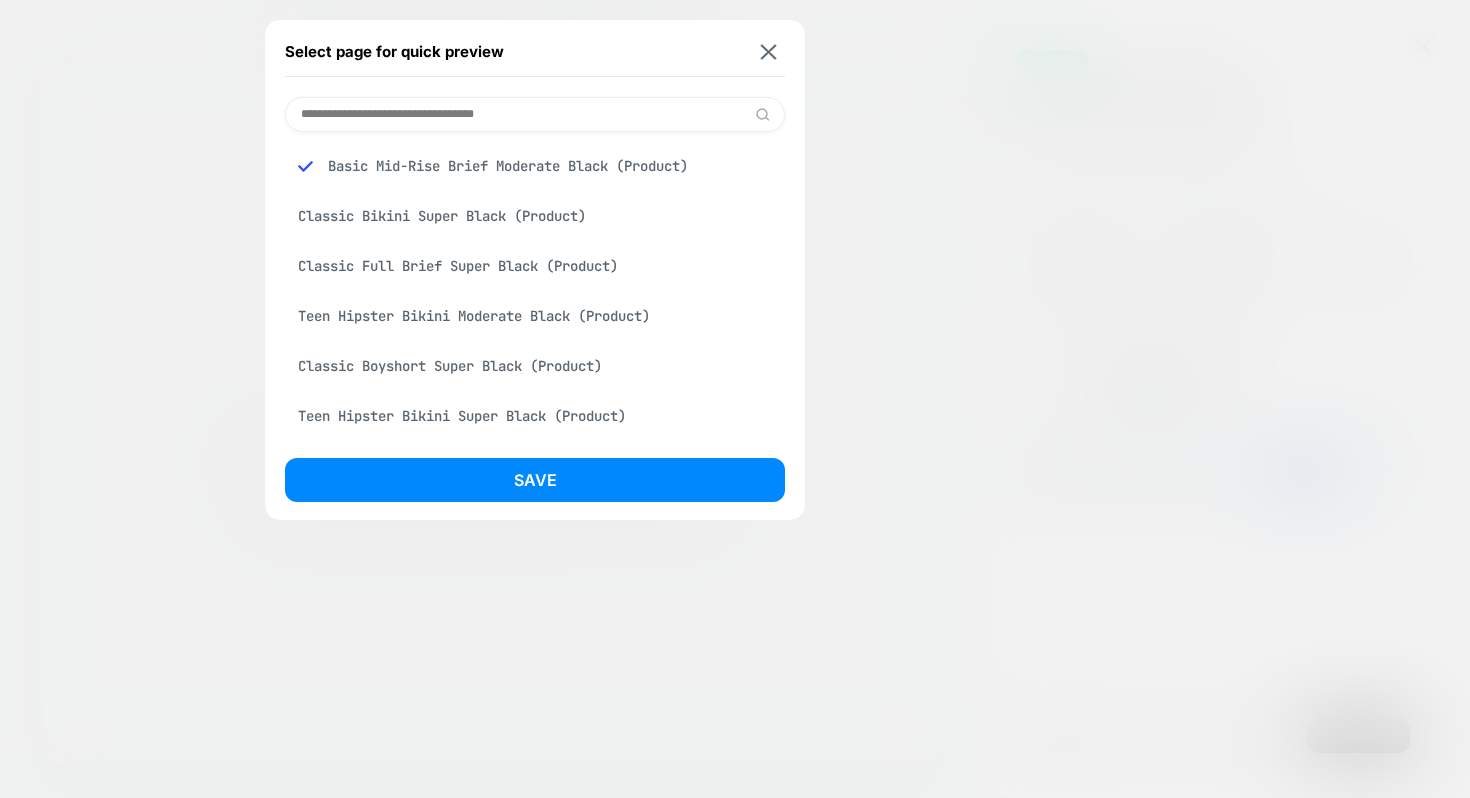 click on "Select page for quick preview" at bounding box center [535, 52] 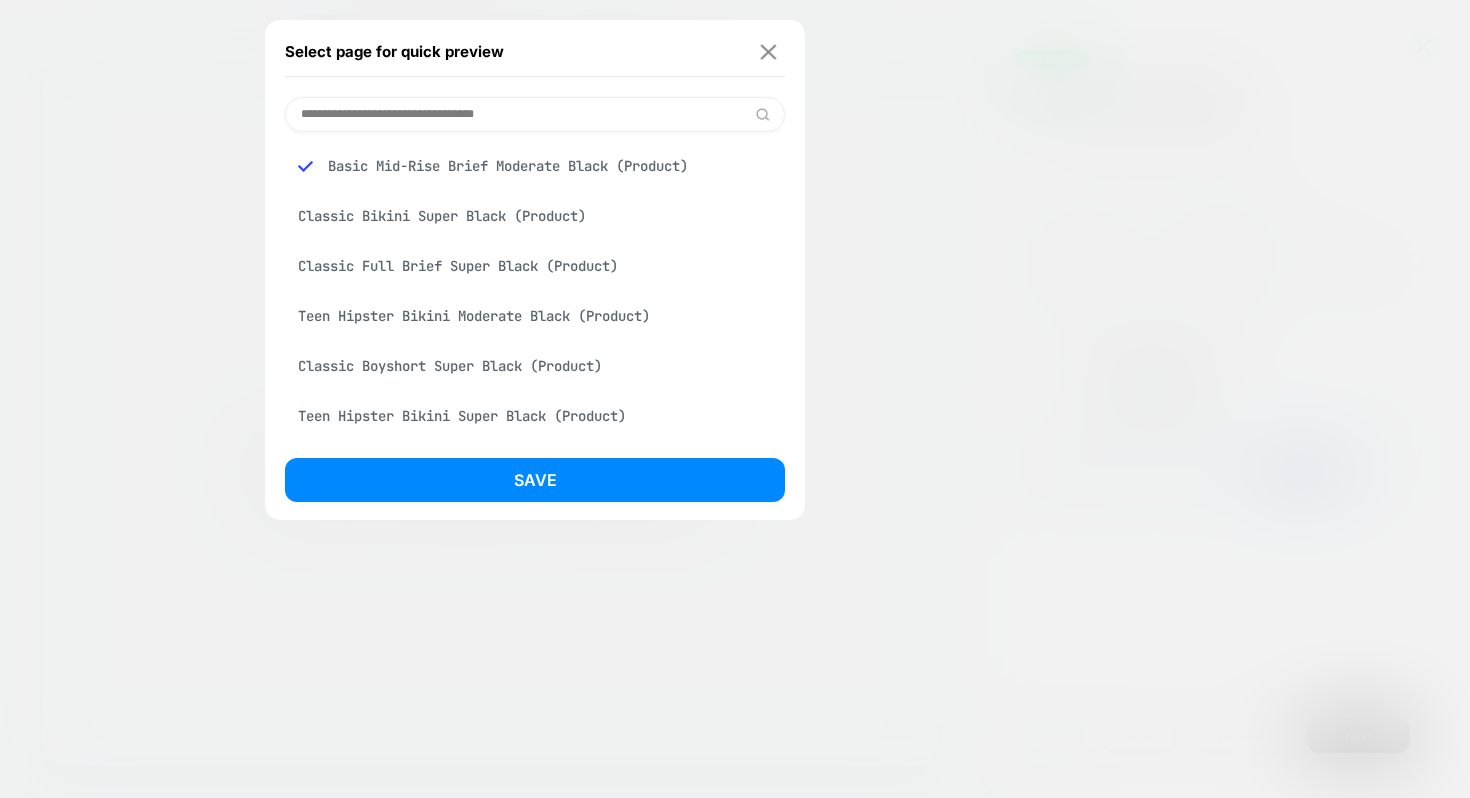 click at bounding box center (768, 51) 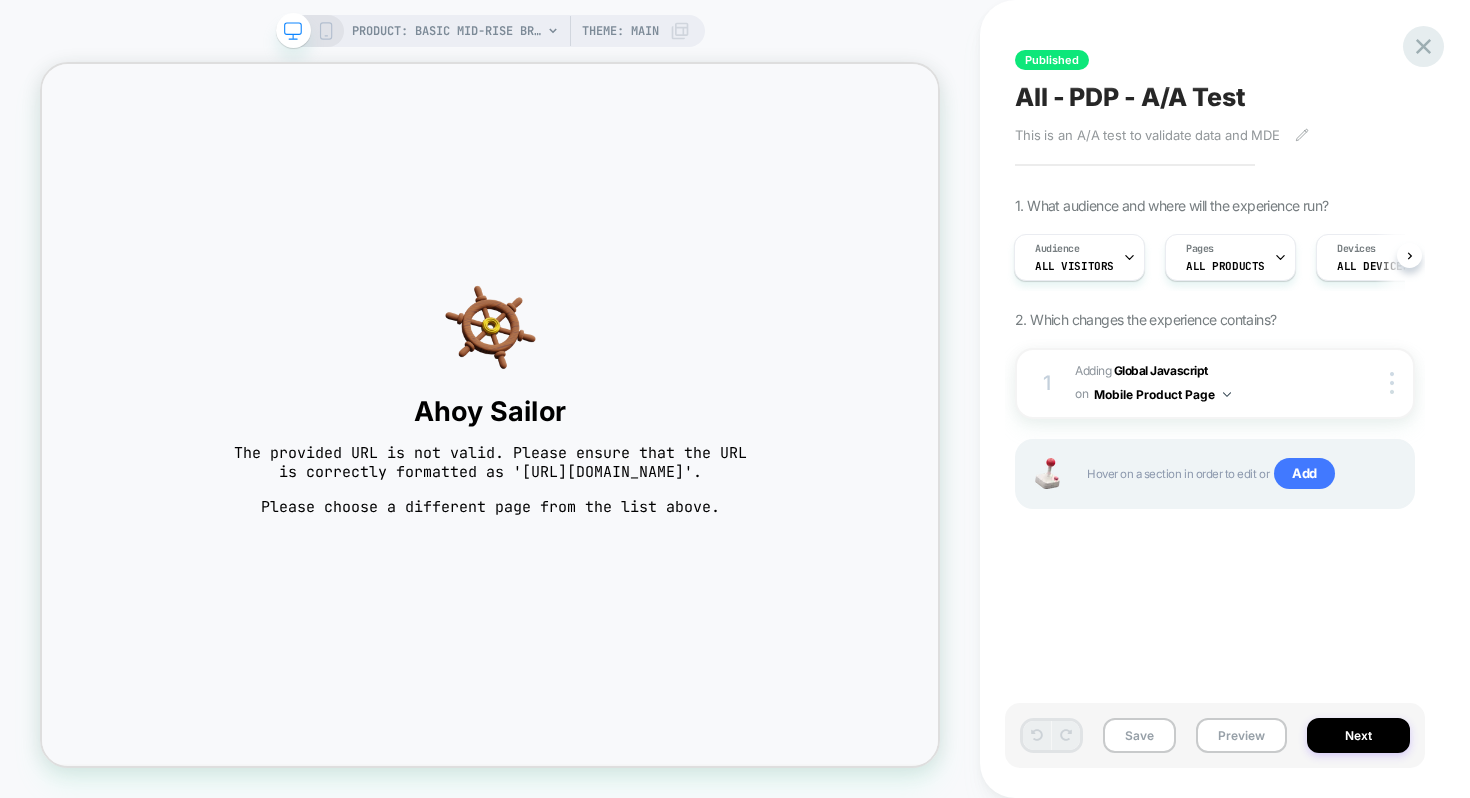 click 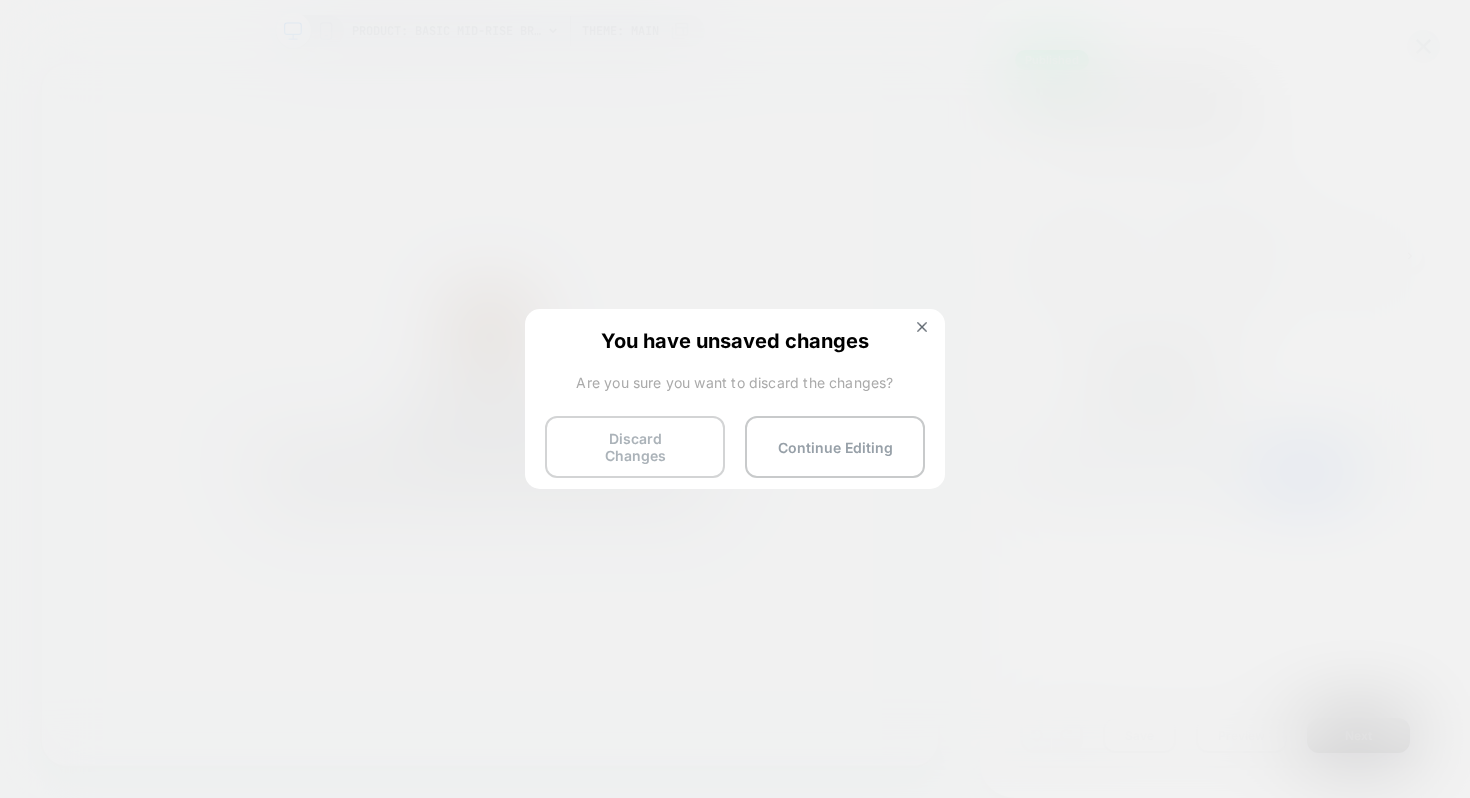 click on "Discard Changes" at bounding box center [635, 447] 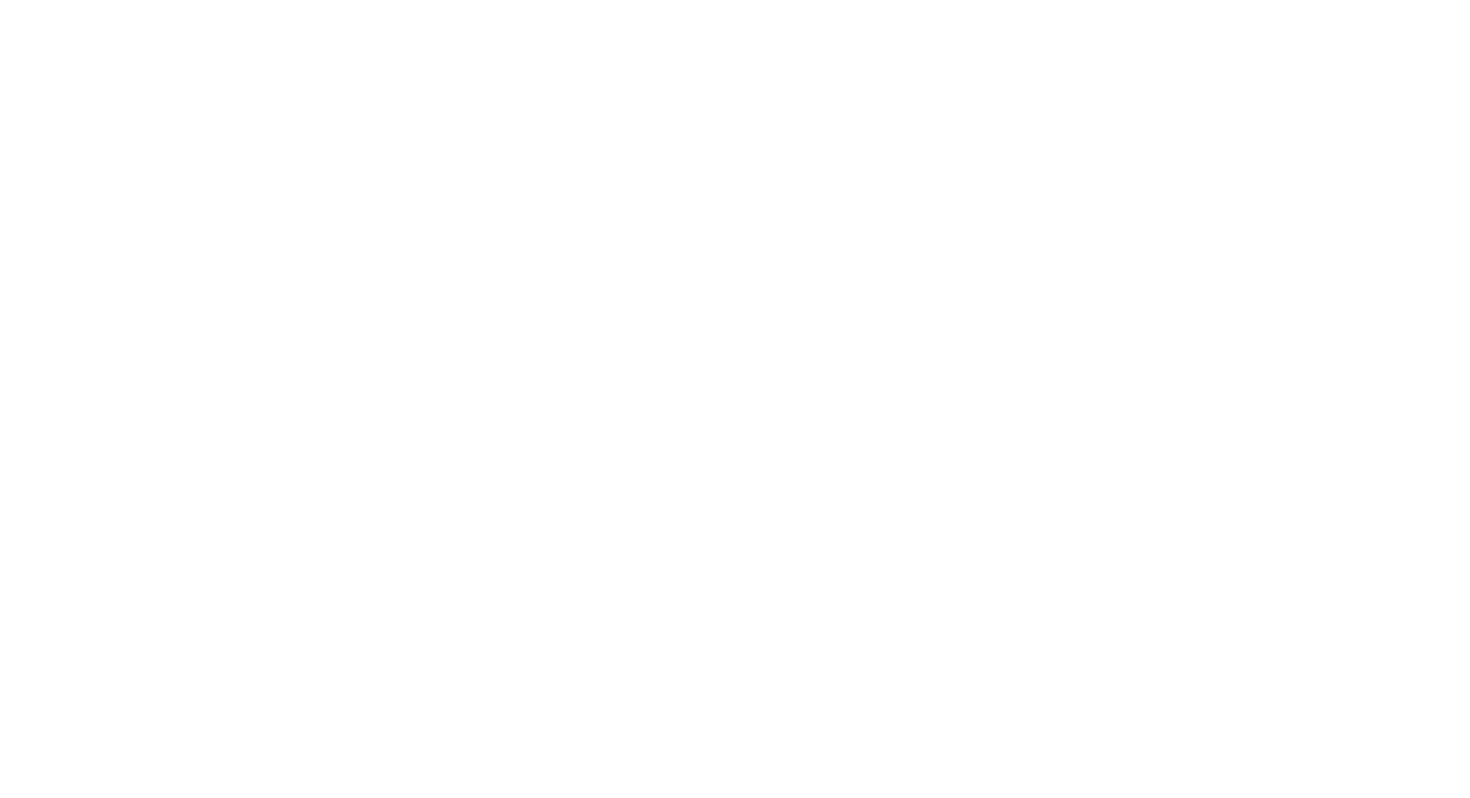 click on "Navigated to new page at /dashboard" at bounding box center (735, 4) 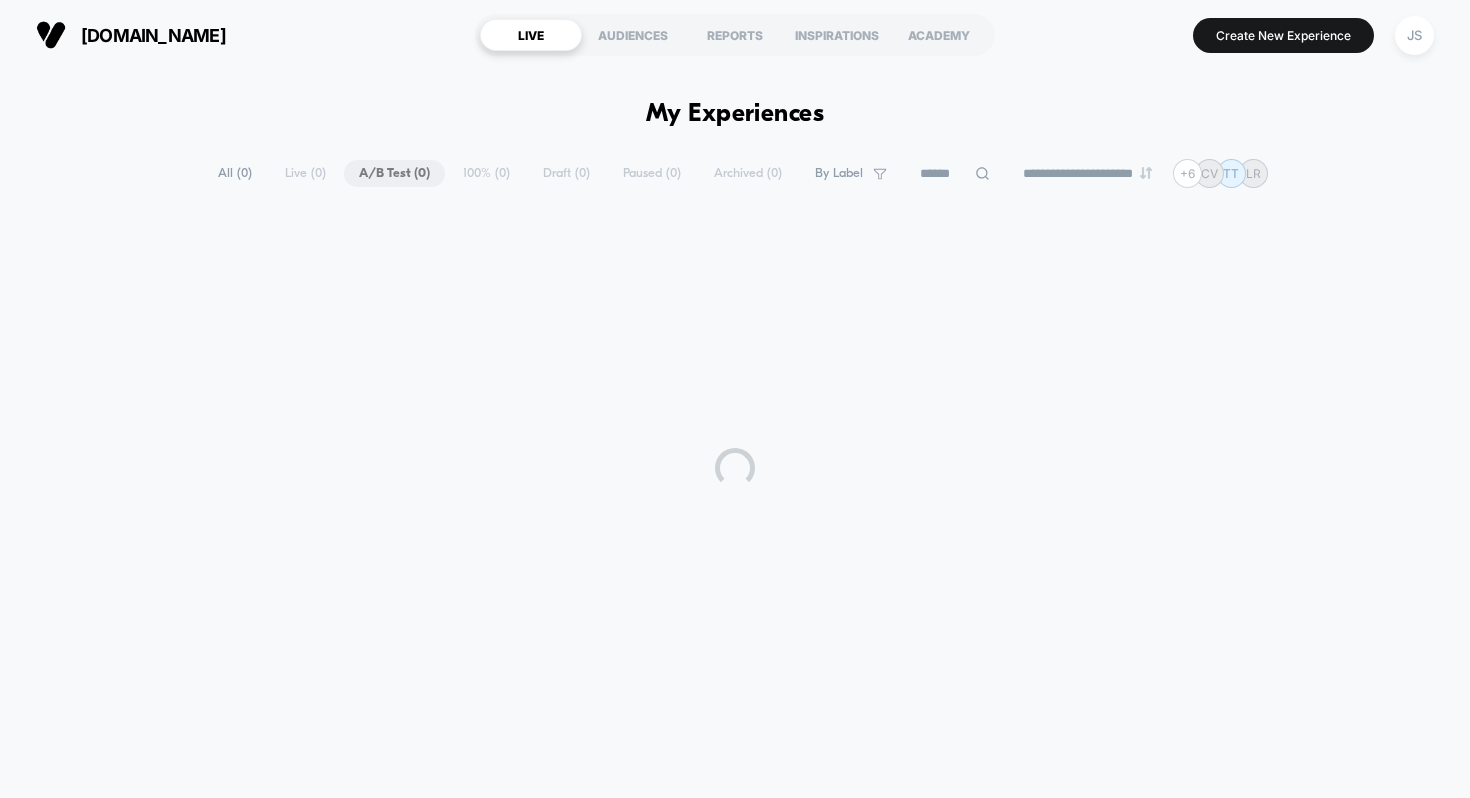 scroll, scrollTop: 0, scrollLeft: 0, axis: both 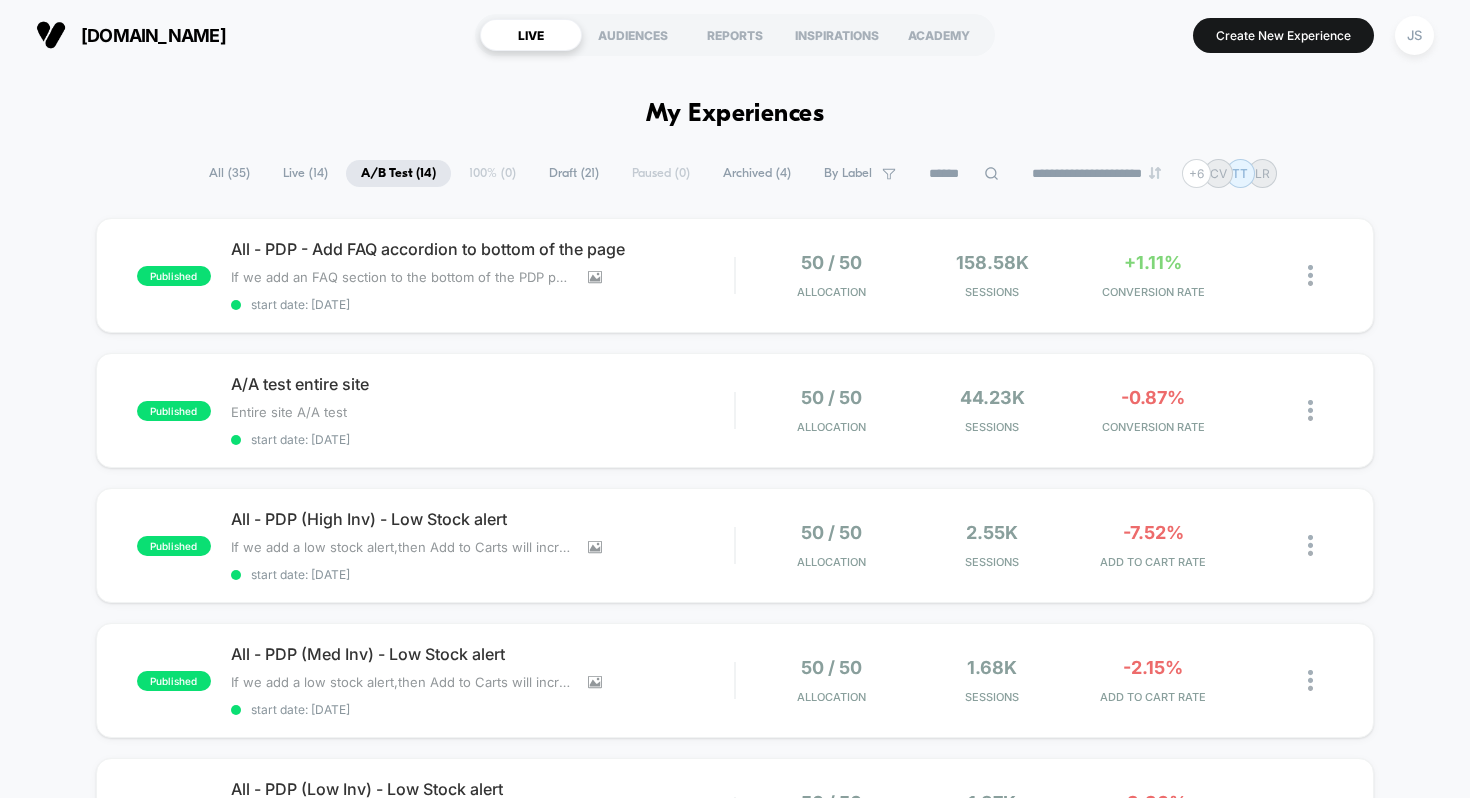 click on "**********" at bounding box center (735, 1889) 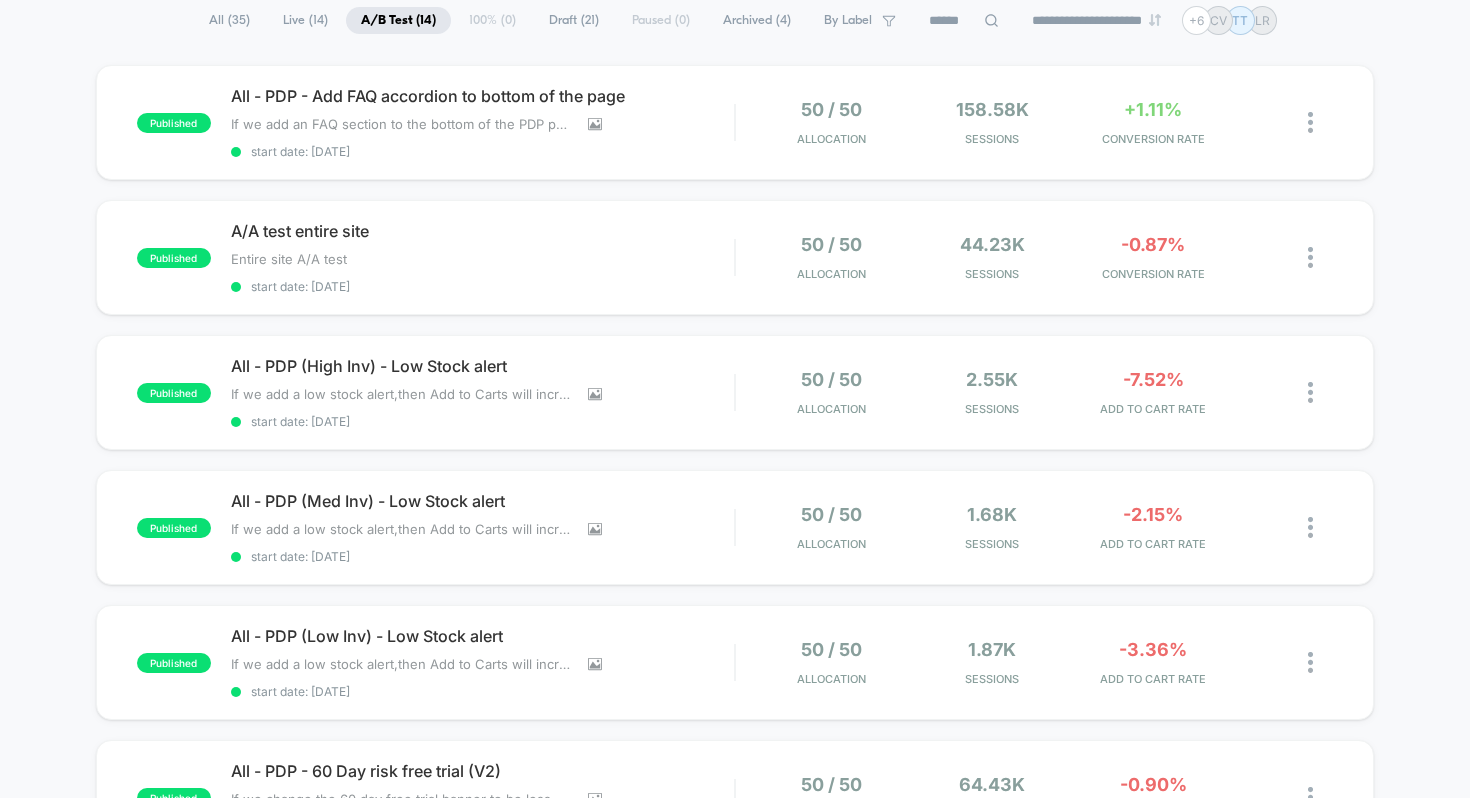 scroll, scrollTop: 174, scrollLeft: 0, axis: vertical 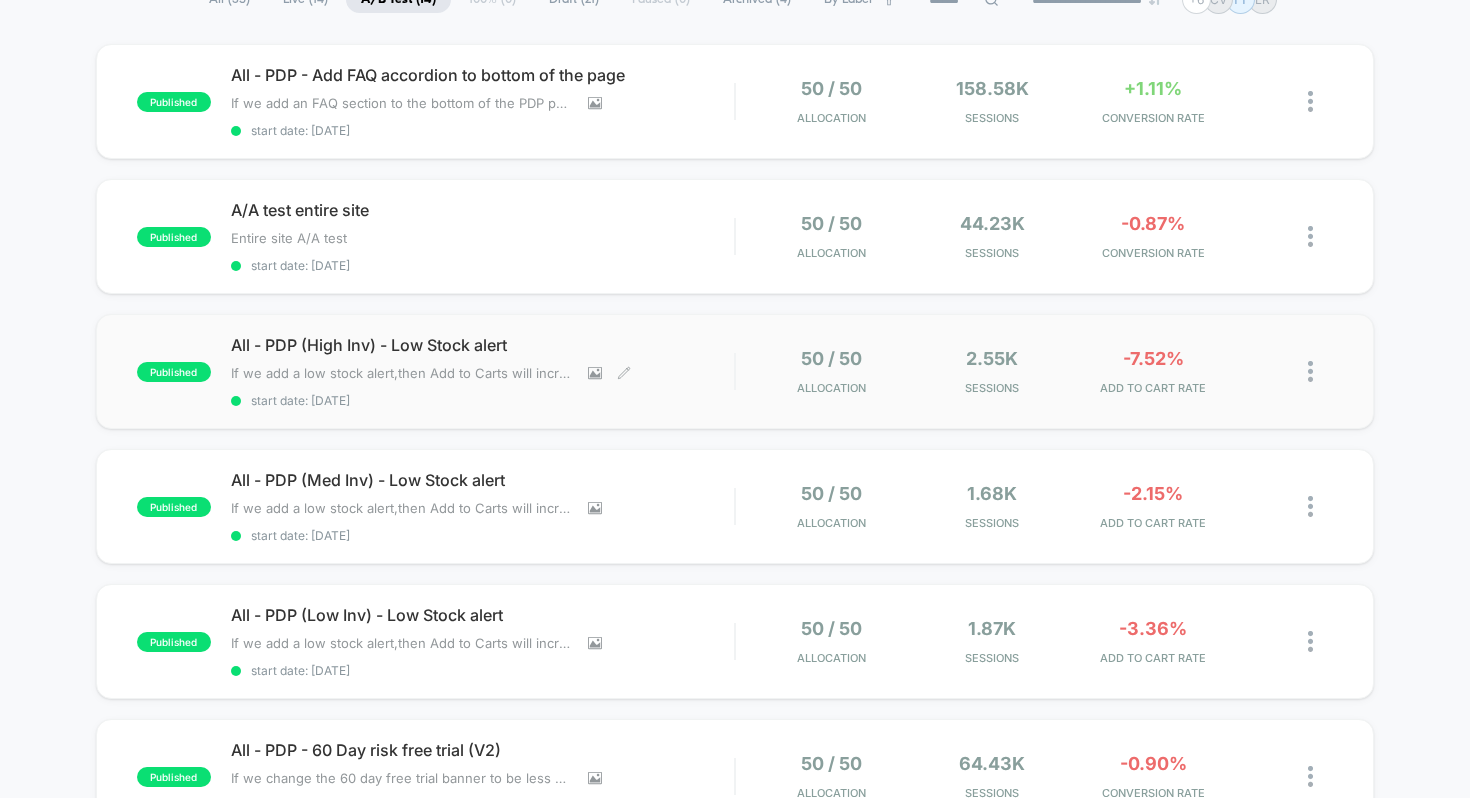 click on "All - PDP (High Inv) - Low Stock alert" at bounding box center [483, 345] 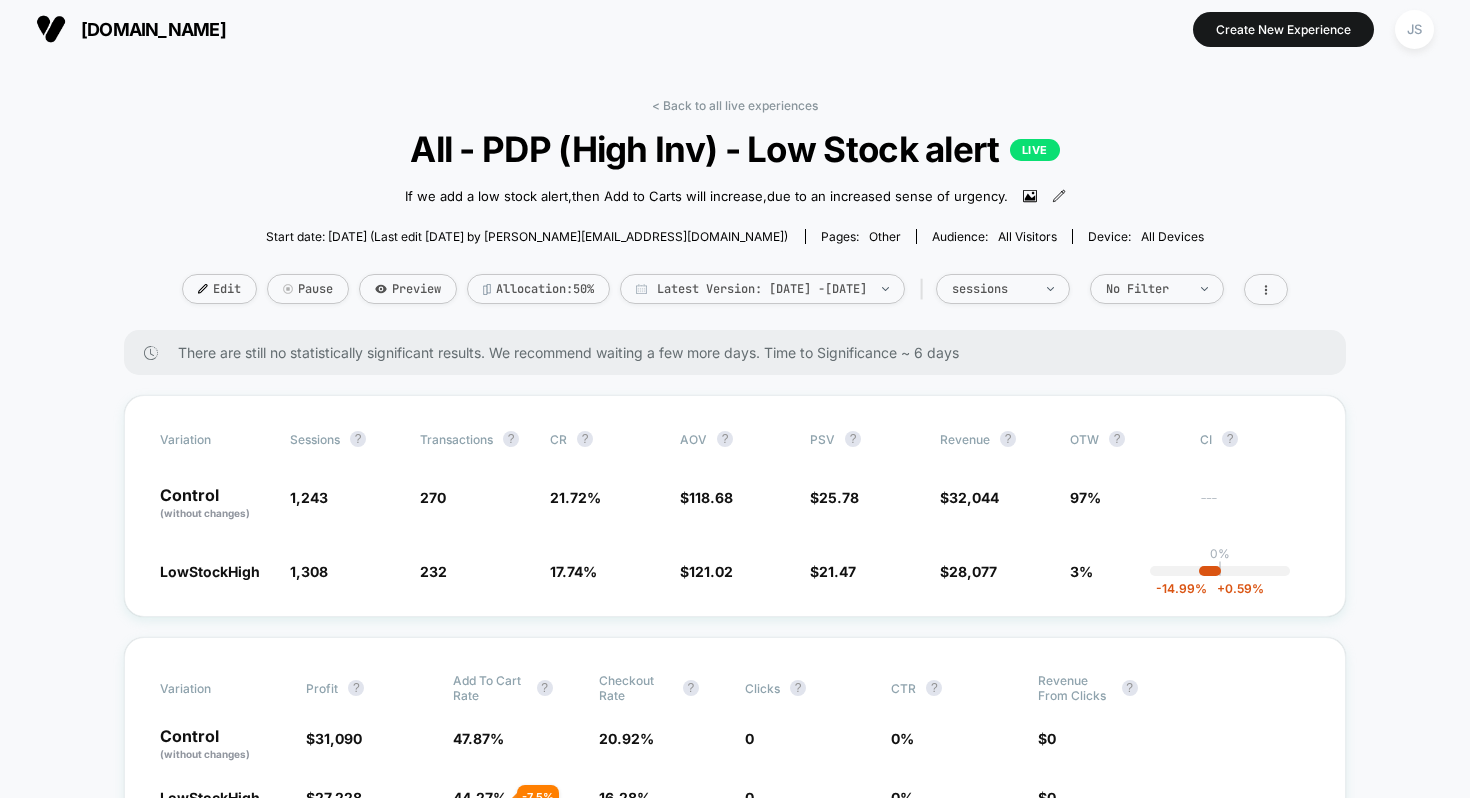 scroll, scrollTop: 7, scrollLeft: 0, axis: vertical 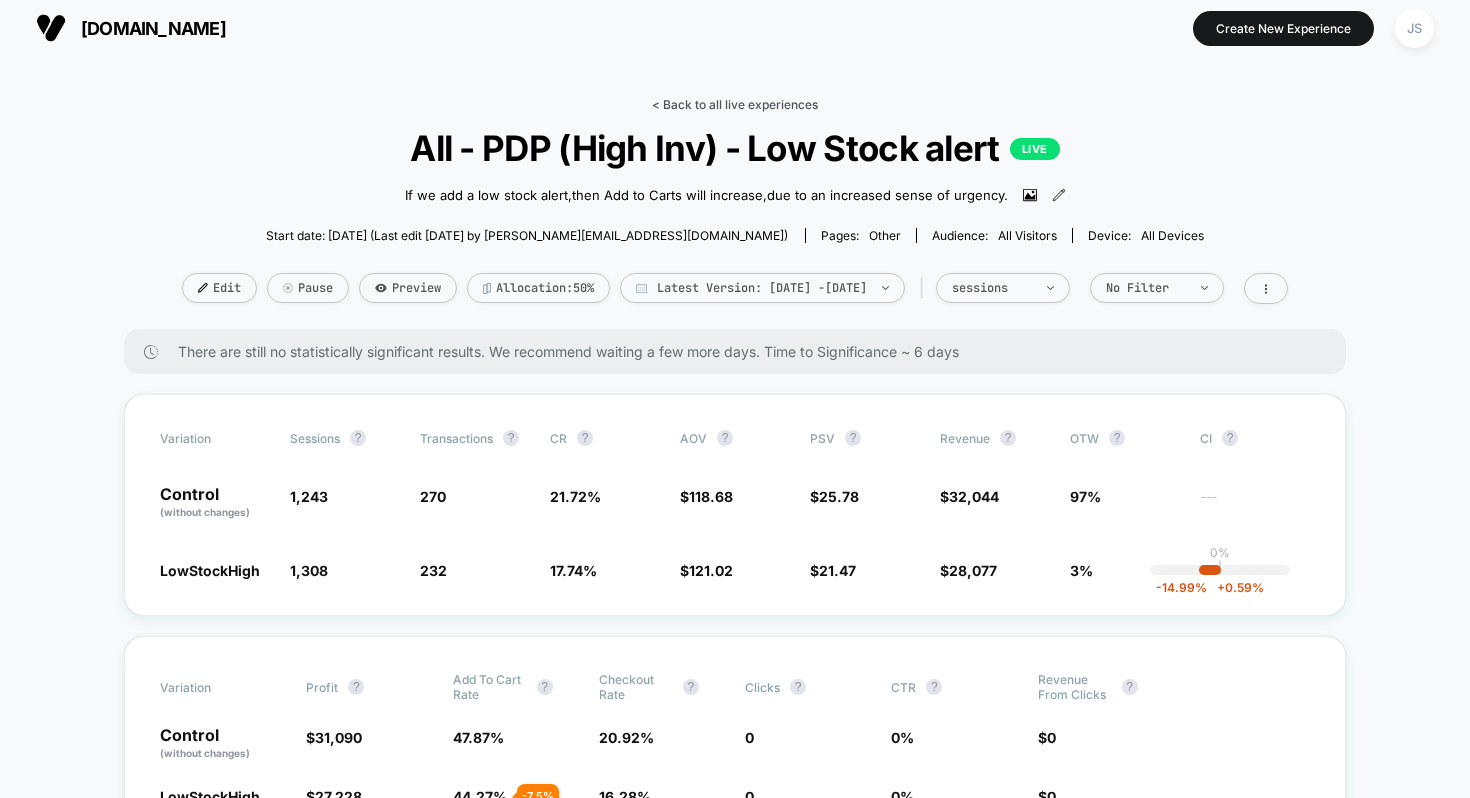 click on "< Back to all live experiences" at bounding box center [735, 104] 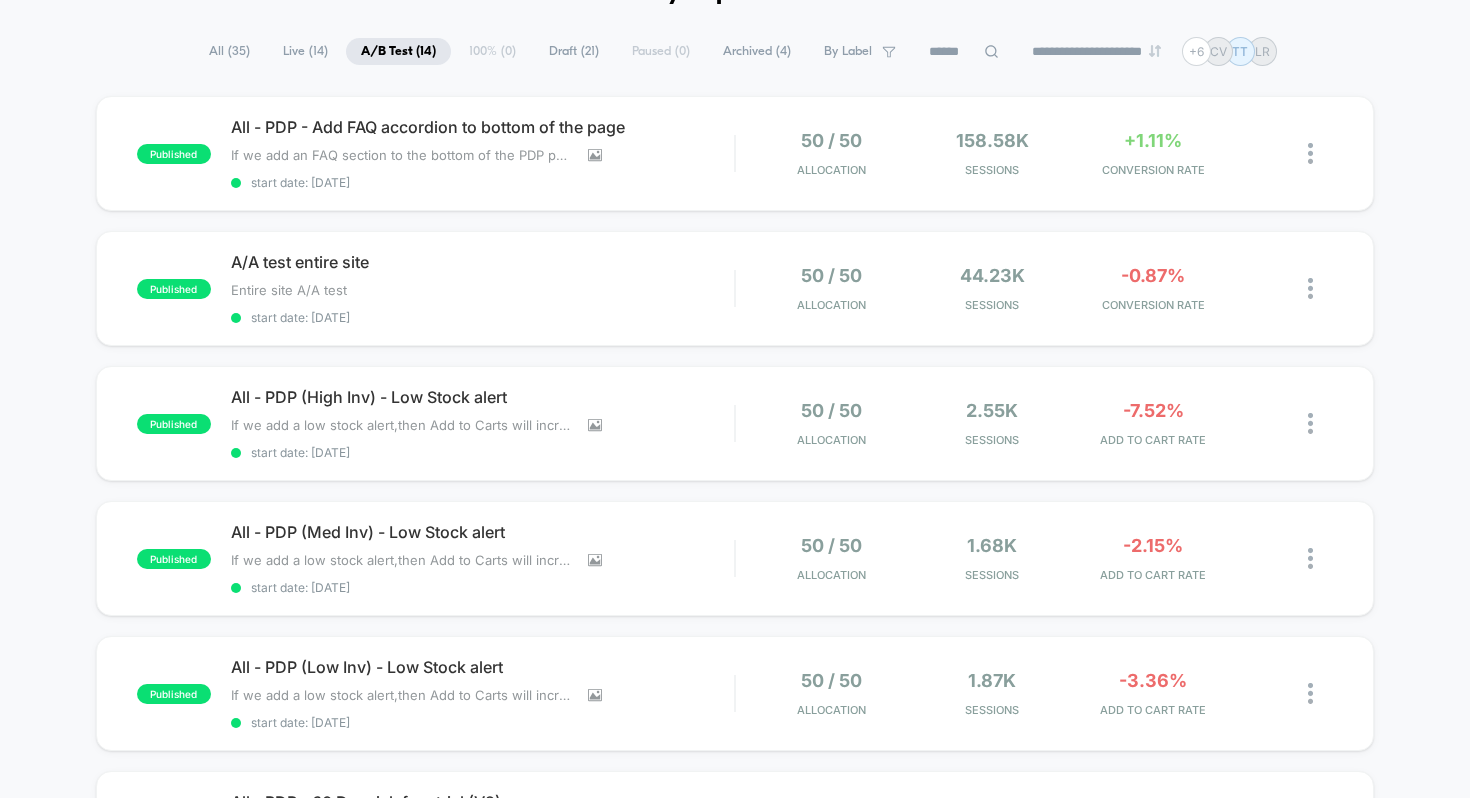 scroll, scrollTop: 0, scrollLeft: 0, axis: both 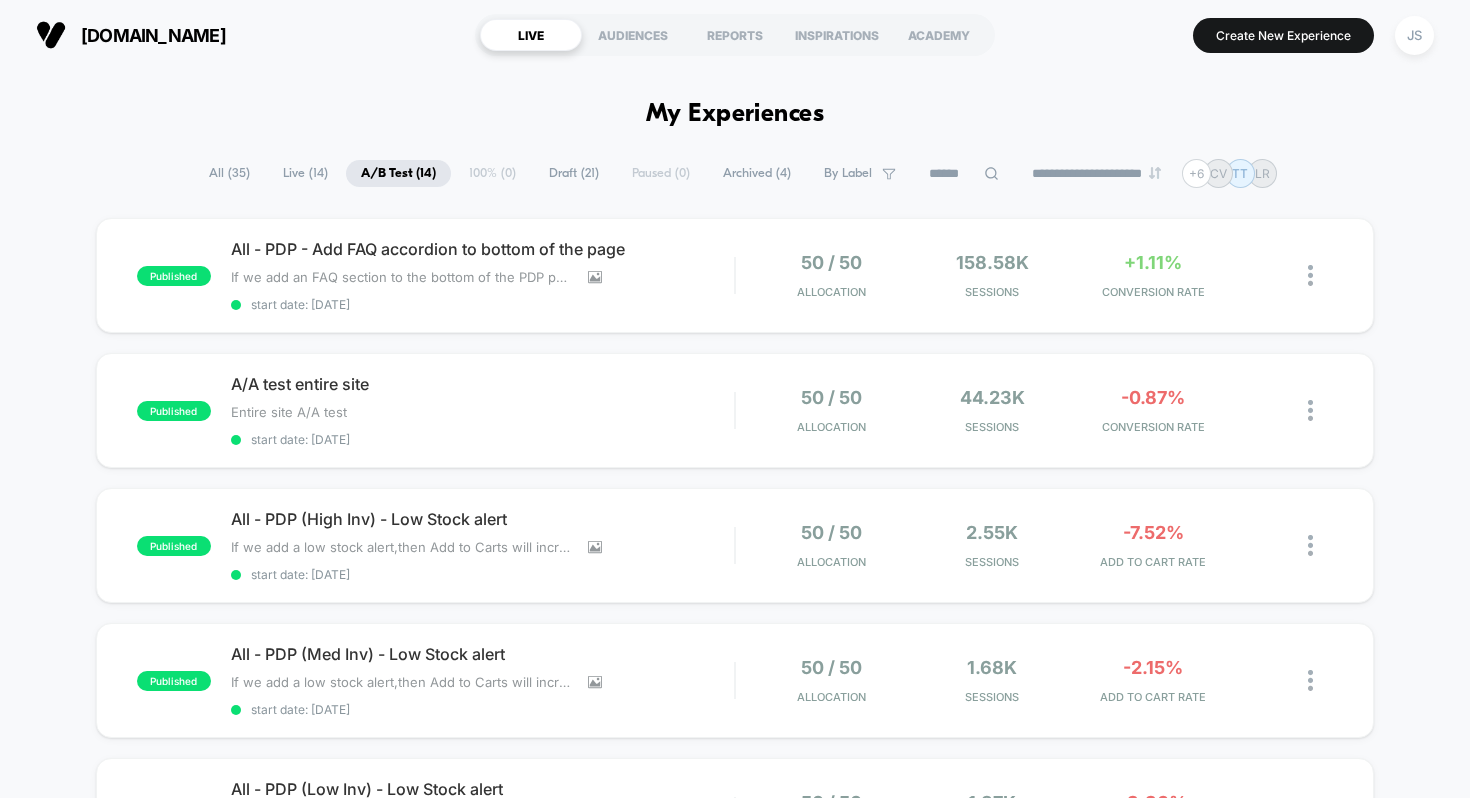 click on "**********" at bounding box center [735, 1889] 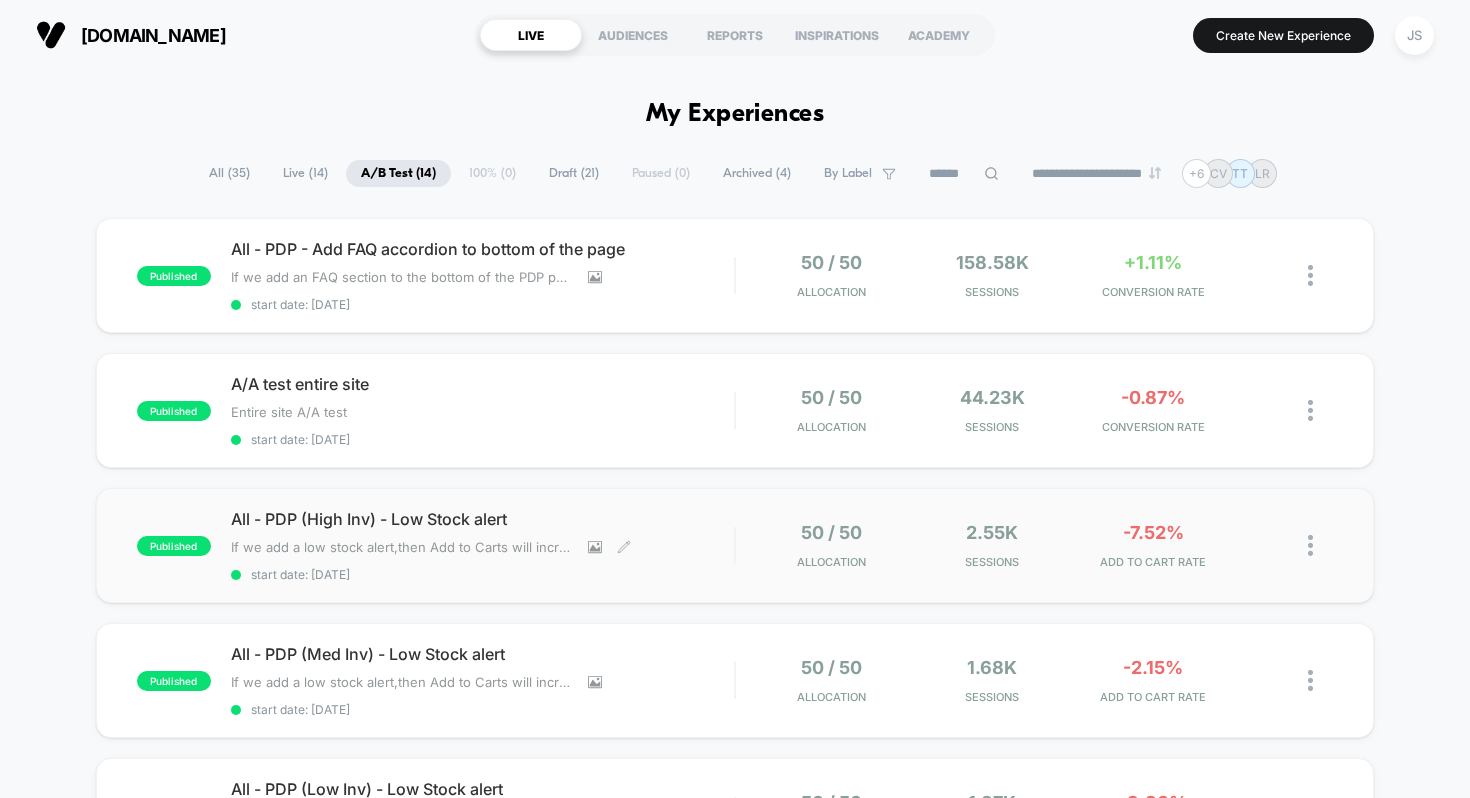 click on "If we add a low stock alert,then Add to Carts will increase,due to an increased sense of urgency." at bounding box center (431, 547) 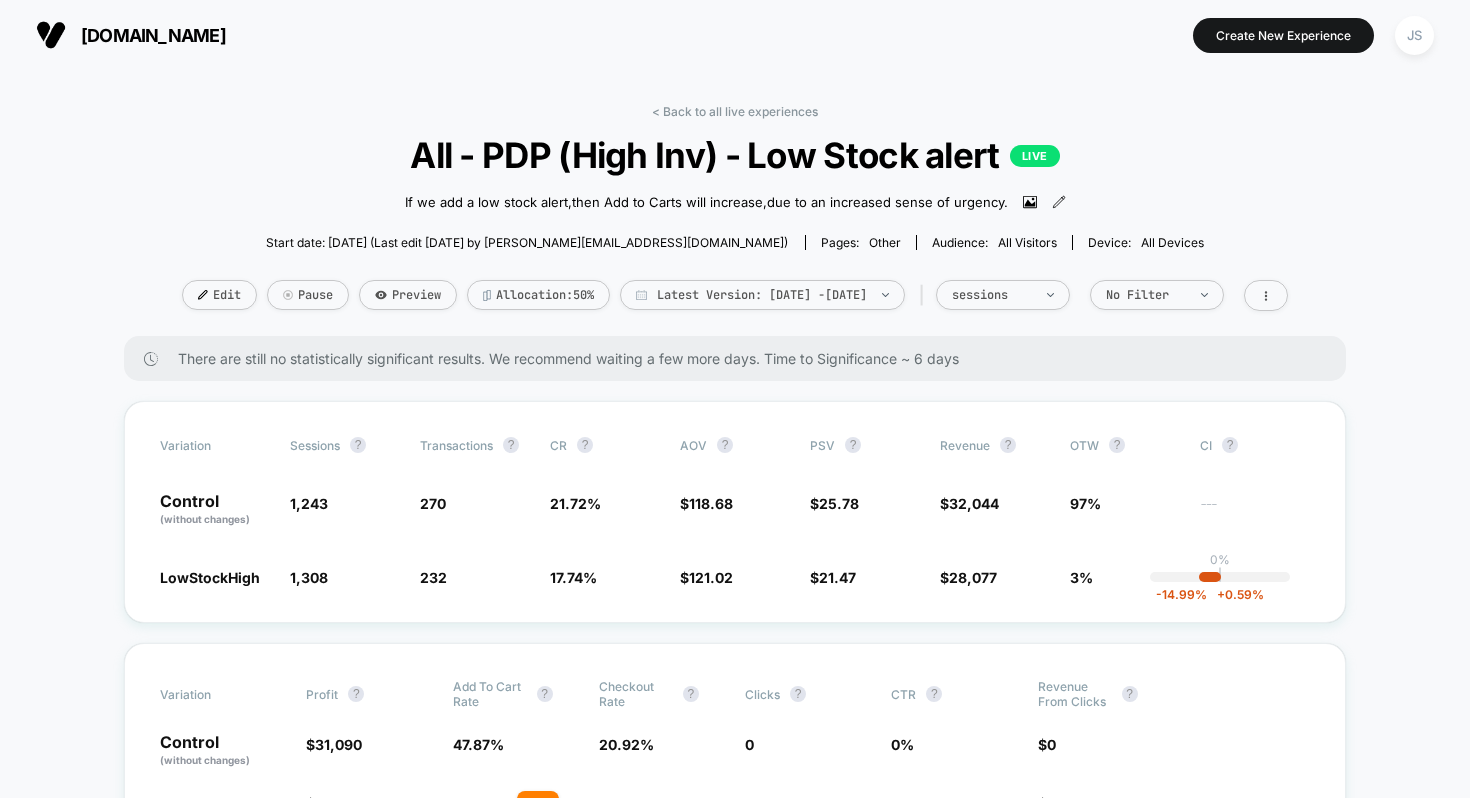click on "If we add a low stock alert,then Add to Carts will increase,due to an increased sense of urgency." at bounding box center (735, 202) 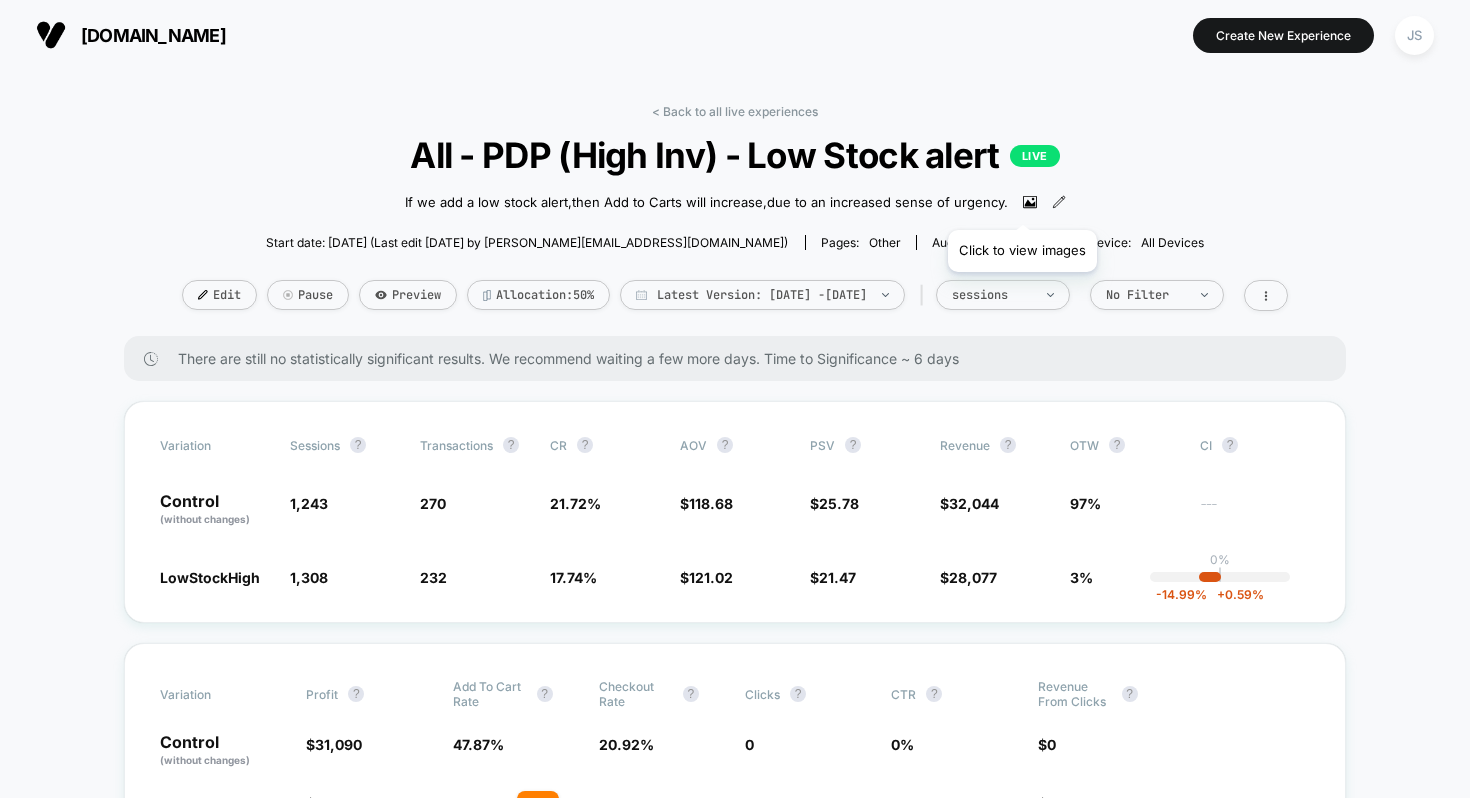 click 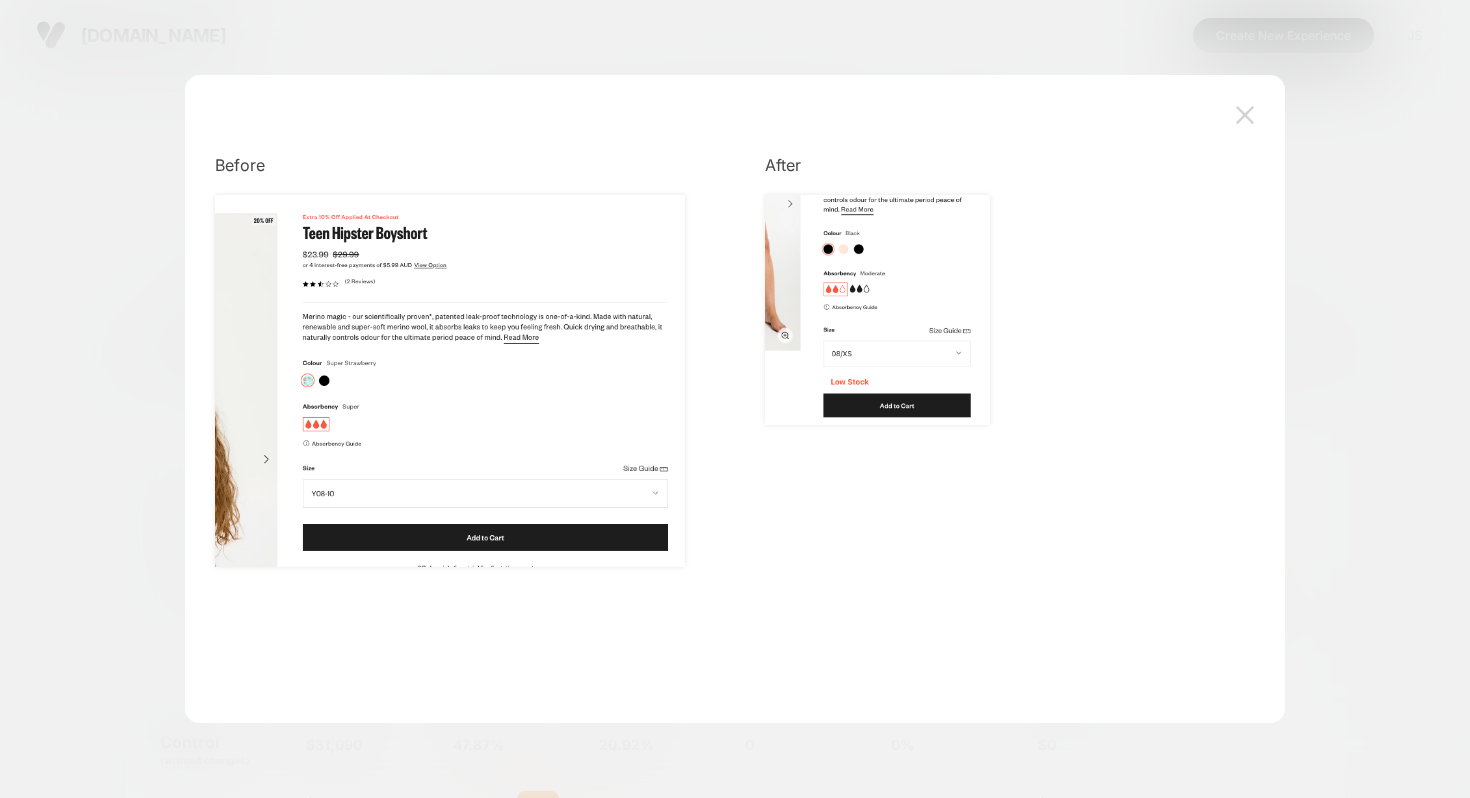 click at bounding box center [1245, 115] 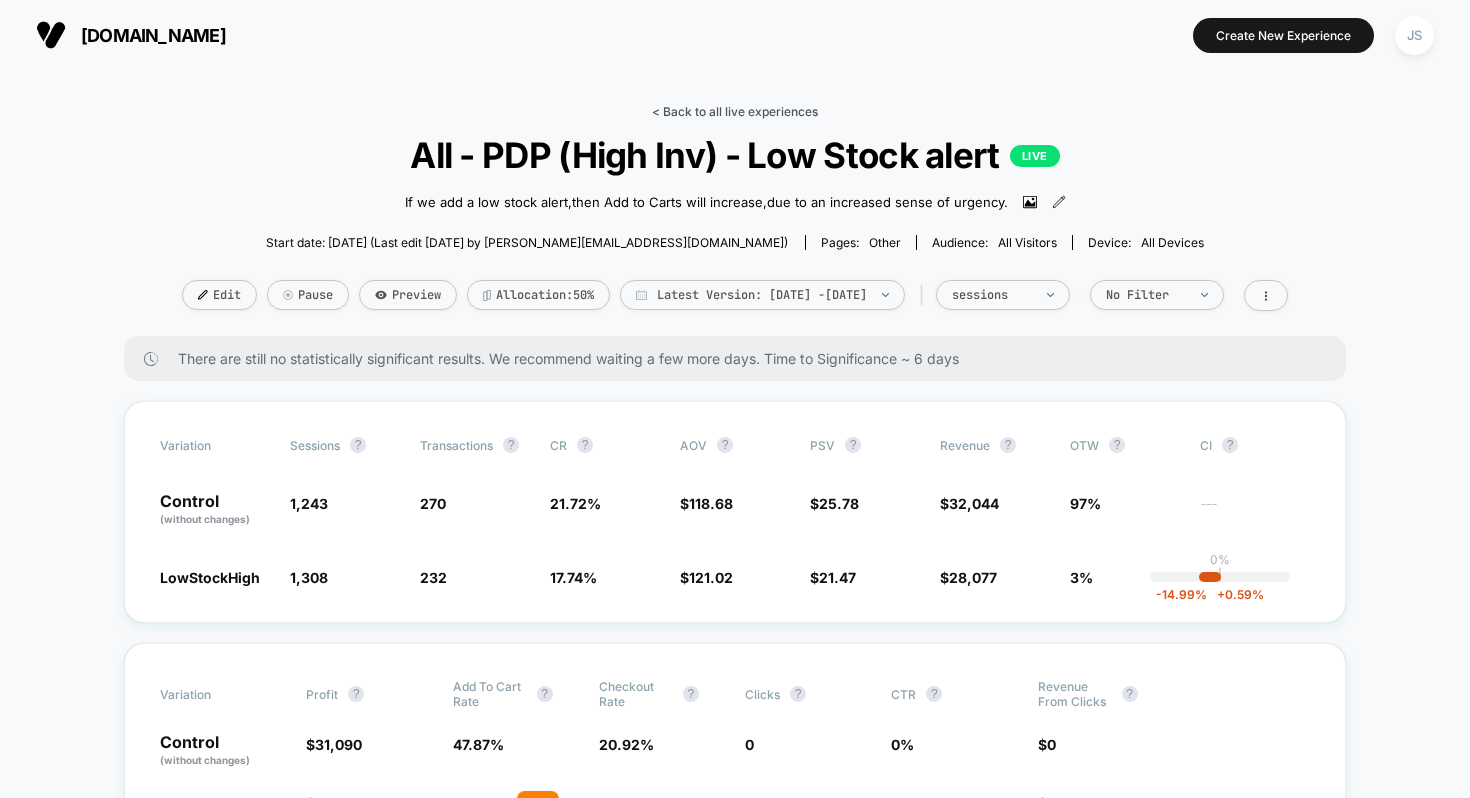 click on "< Back to all live experiences" at bounding box center (735, 111) 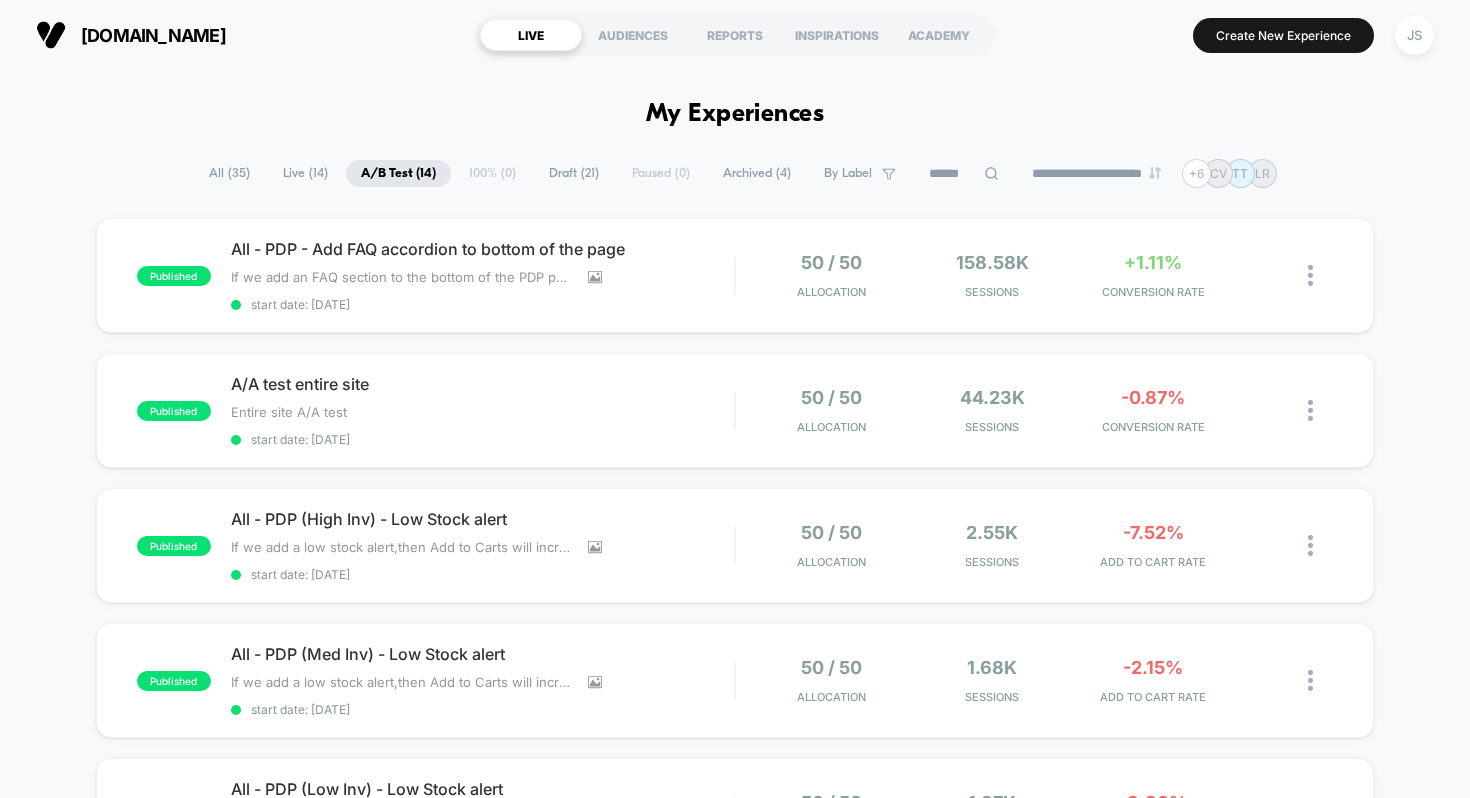 click on "**********" at bounding box center (735, 1889) 